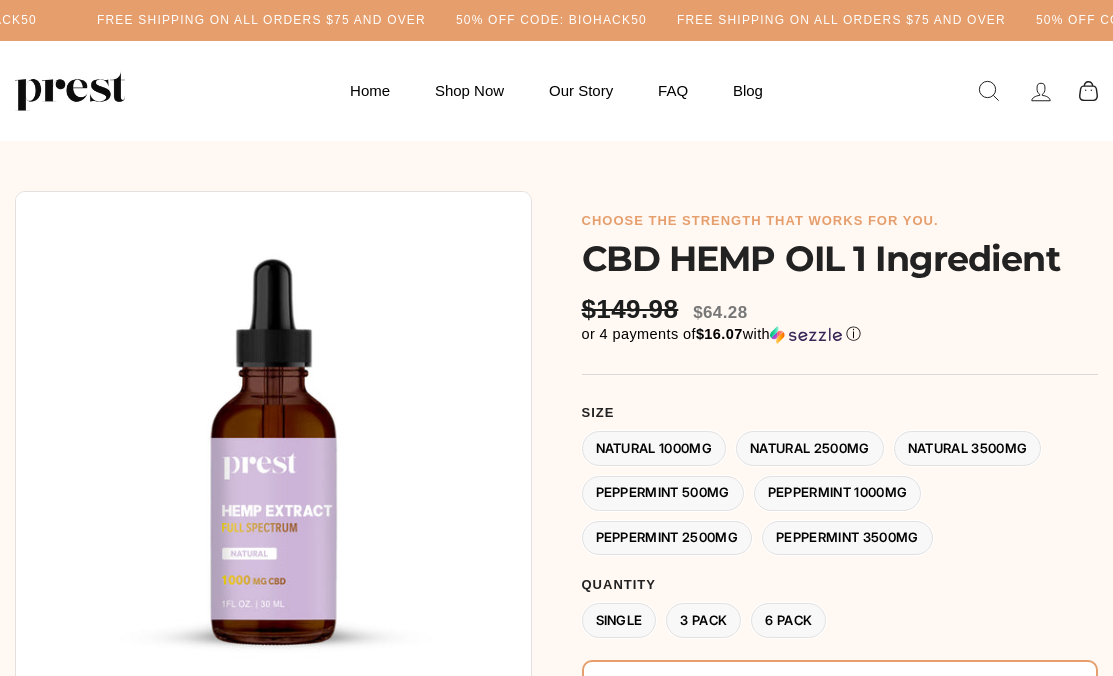 scroll, scrollTop: 0, scrollLeft: 0, axis: both 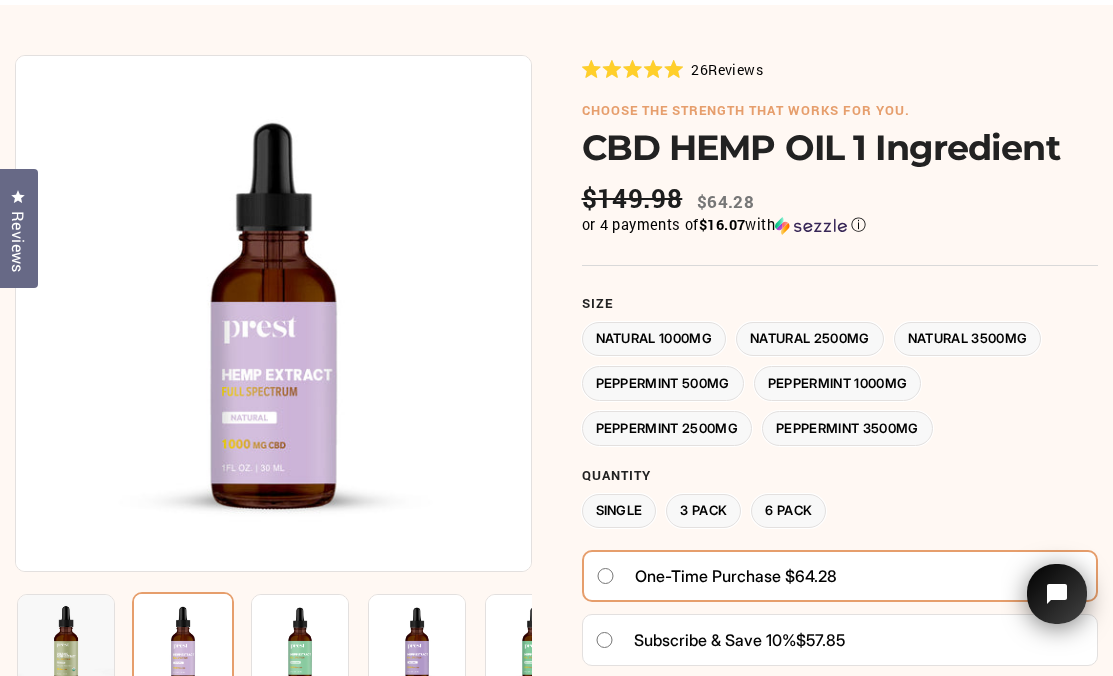 click on "Peppermint 2500MG" at bounding box center [667, 428] 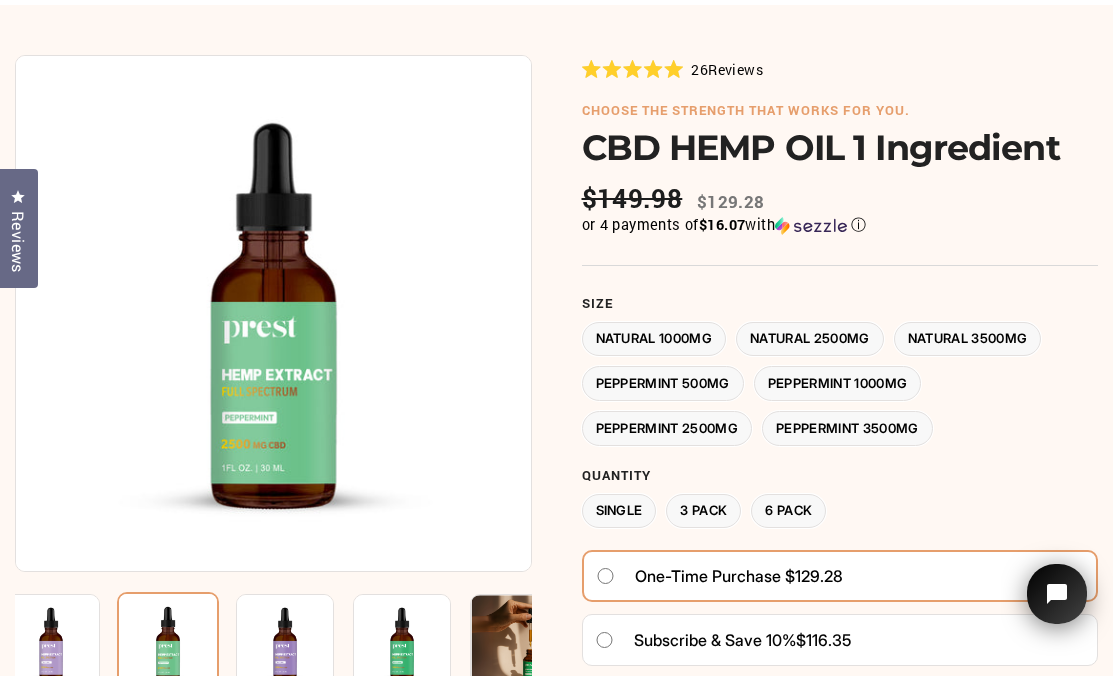 click on "Natural 1000MG" at bounding box center (654, 339) 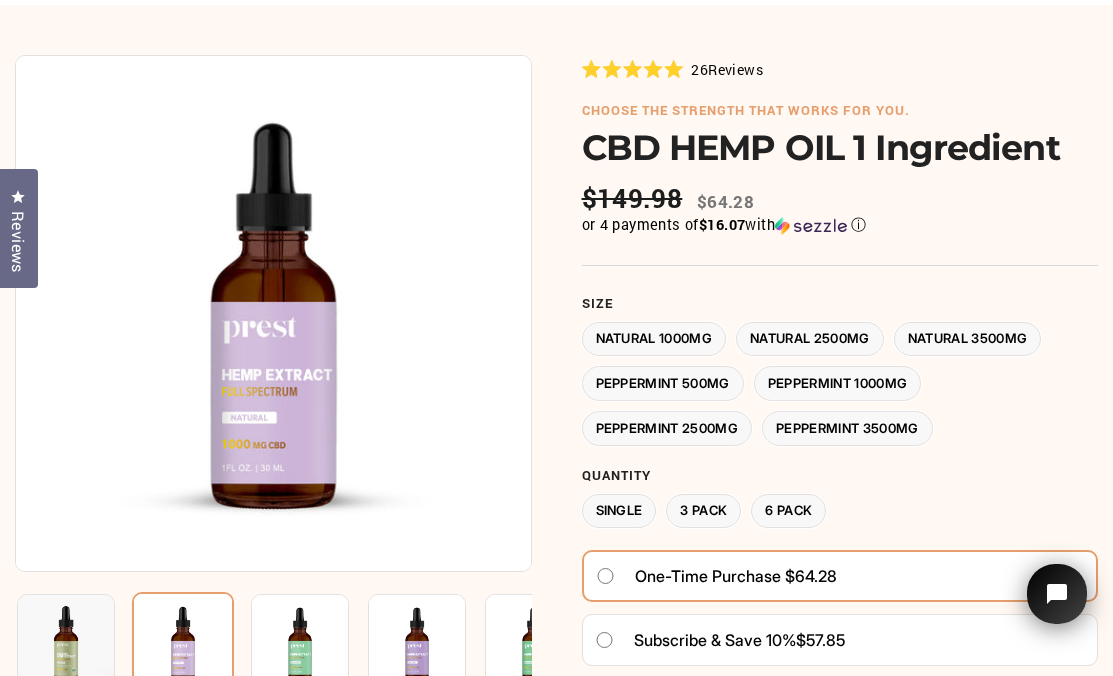 click on "Peppermint 2500MG" at bounding box center (667, 428) 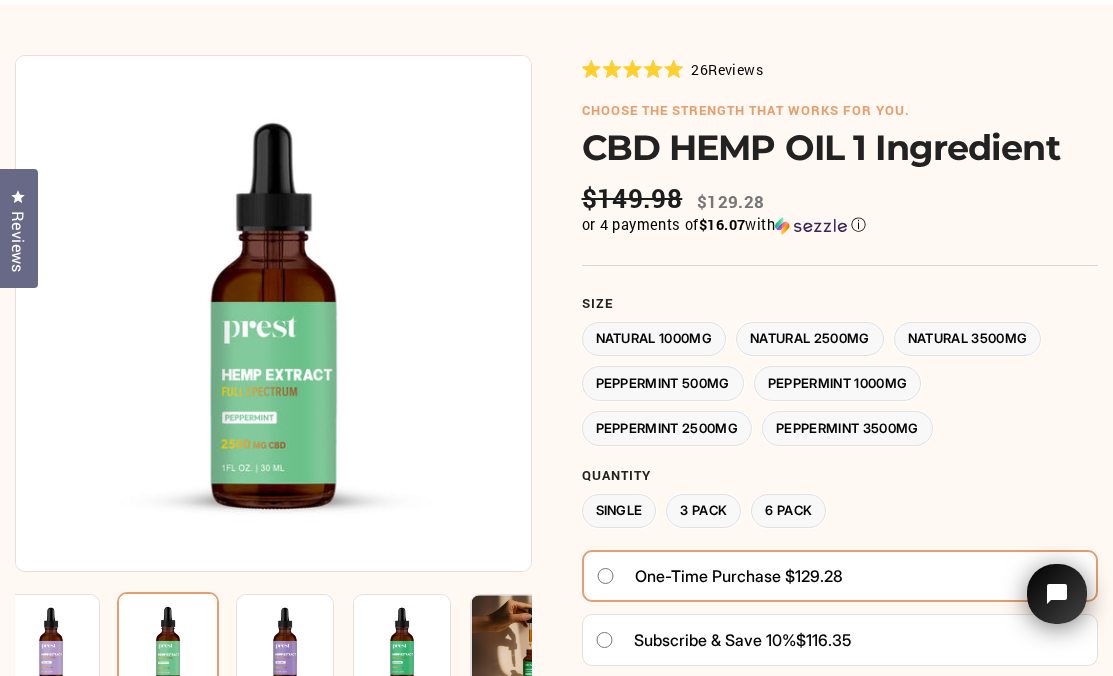 click on "Peppermint 3500MG" at bounding box center [847, 428] 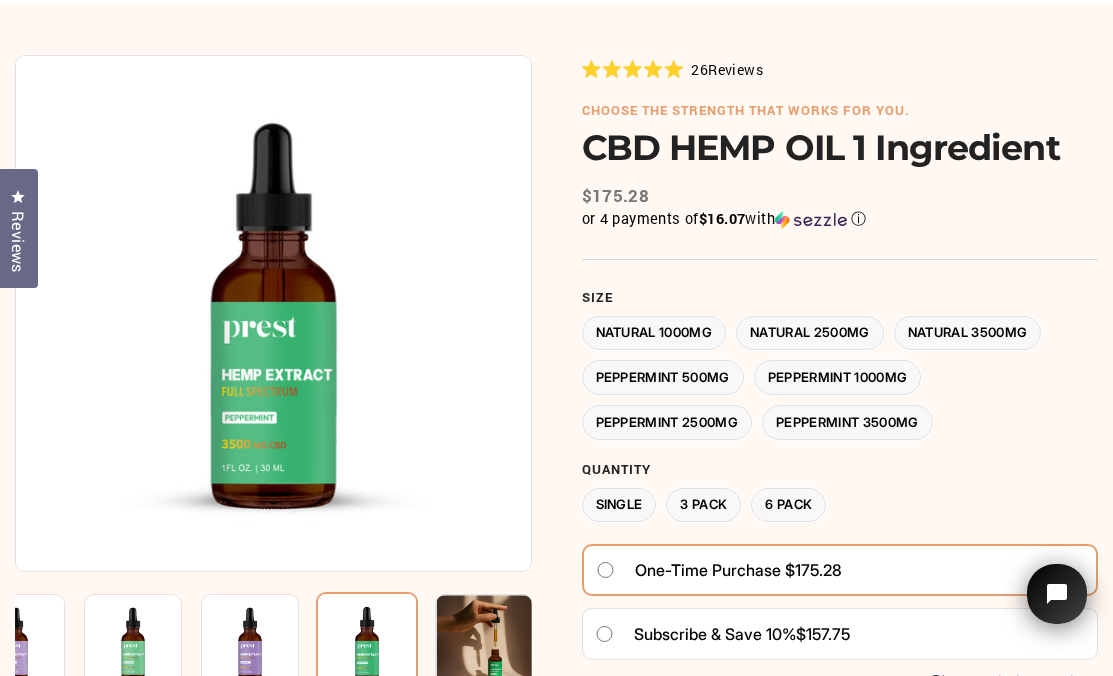 click on "Peppermint 2500MG" at bounding box center [667, 422] 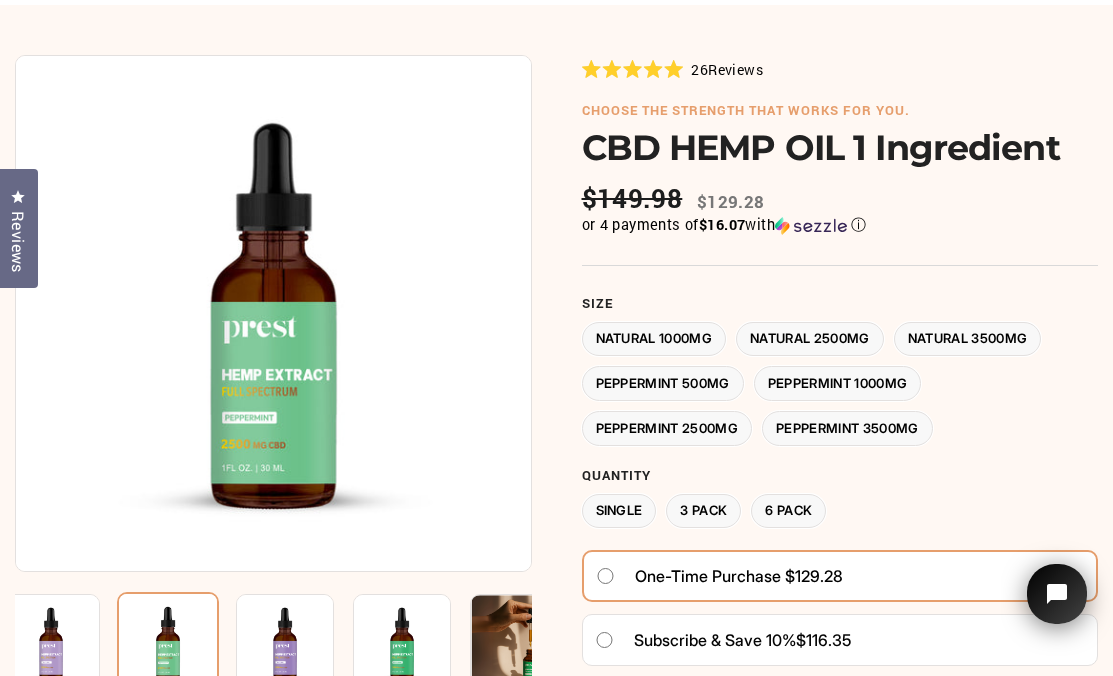 click on "Peppermint 3500MG" at bounding box center (847, 428) 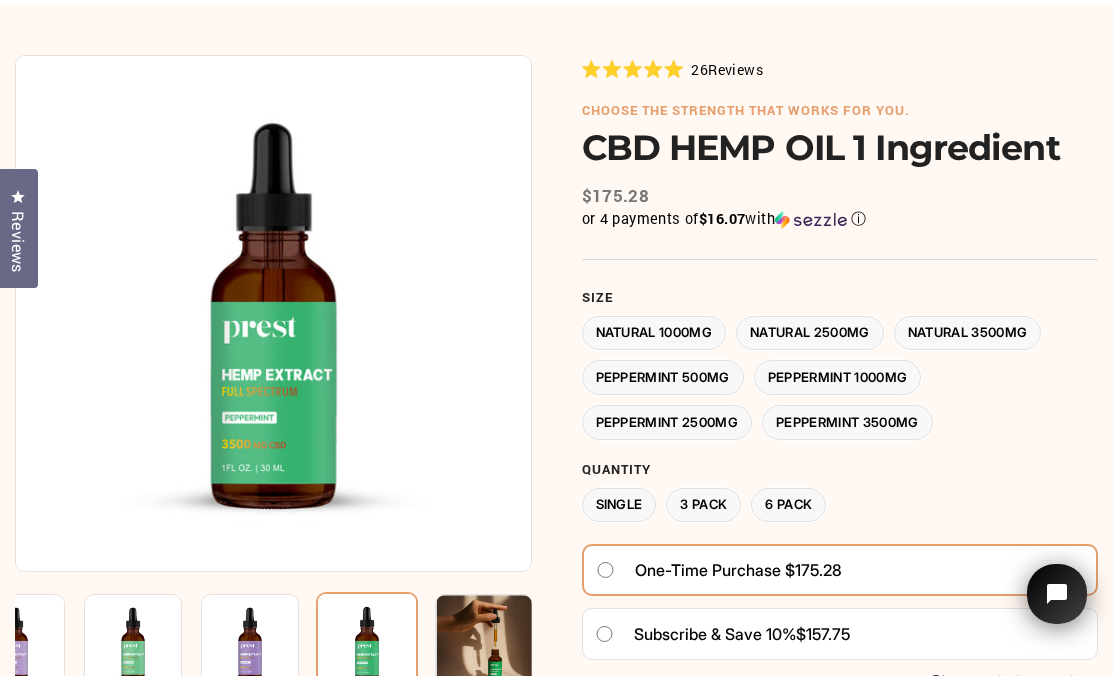 click on "Peppermint 2500MG" at bounding box center (667, 422) 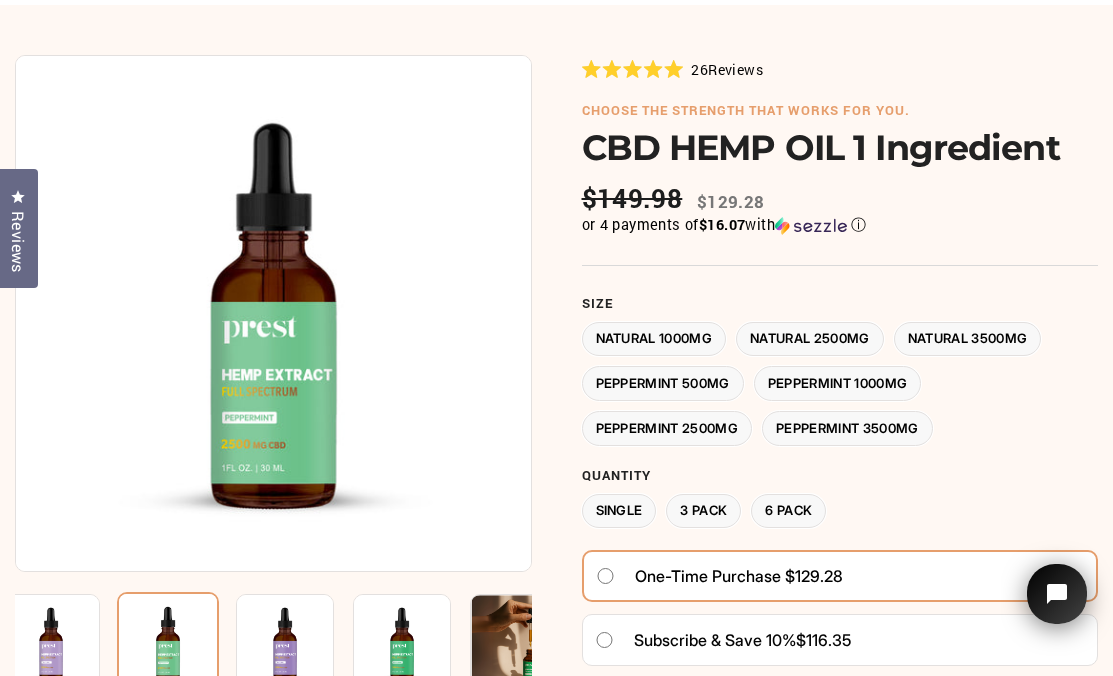 click on "3 Pack" at bounding box center [703, 511] 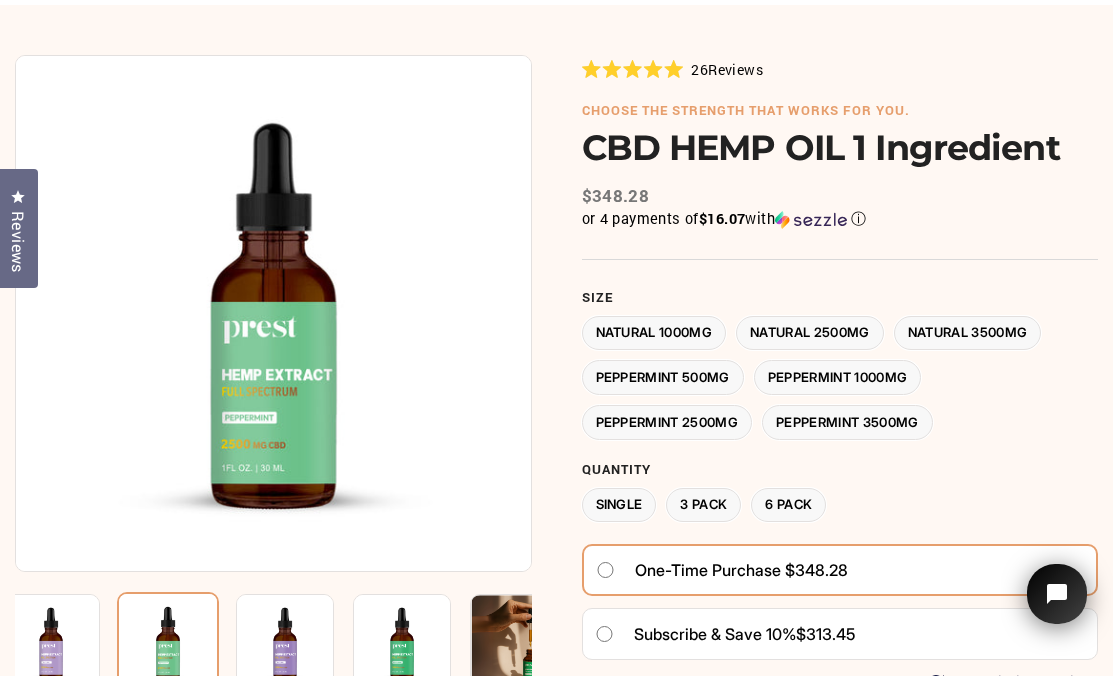 click on "Single" at bounding box center [619, 505] 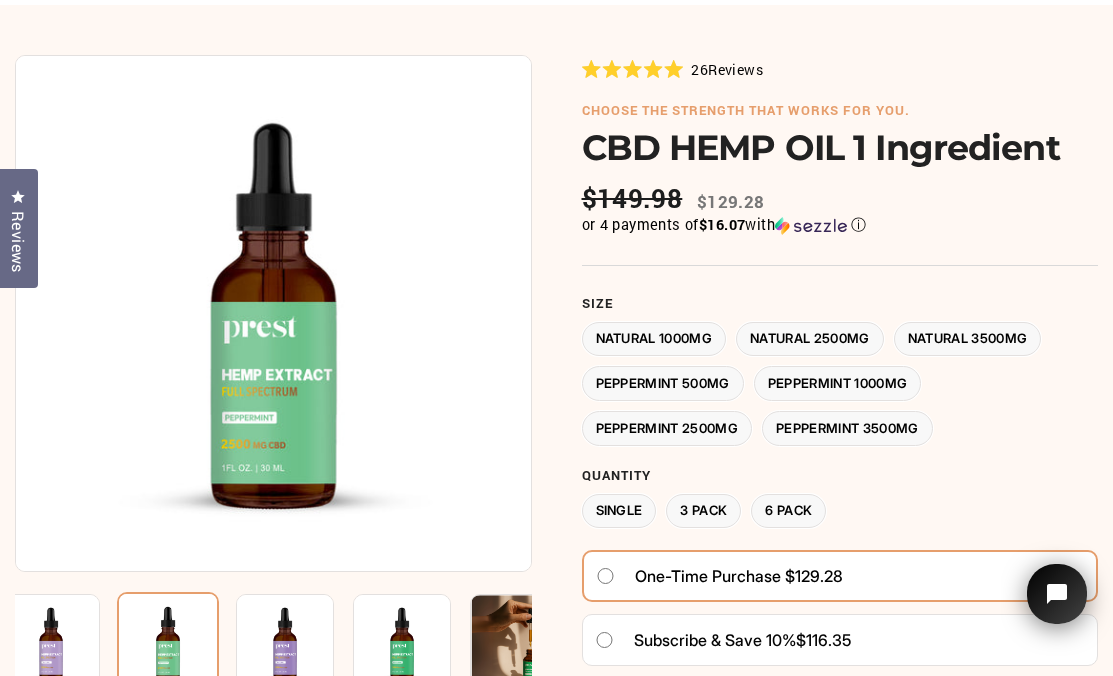 click on "3 Pack" at bounding box center [703, 511] 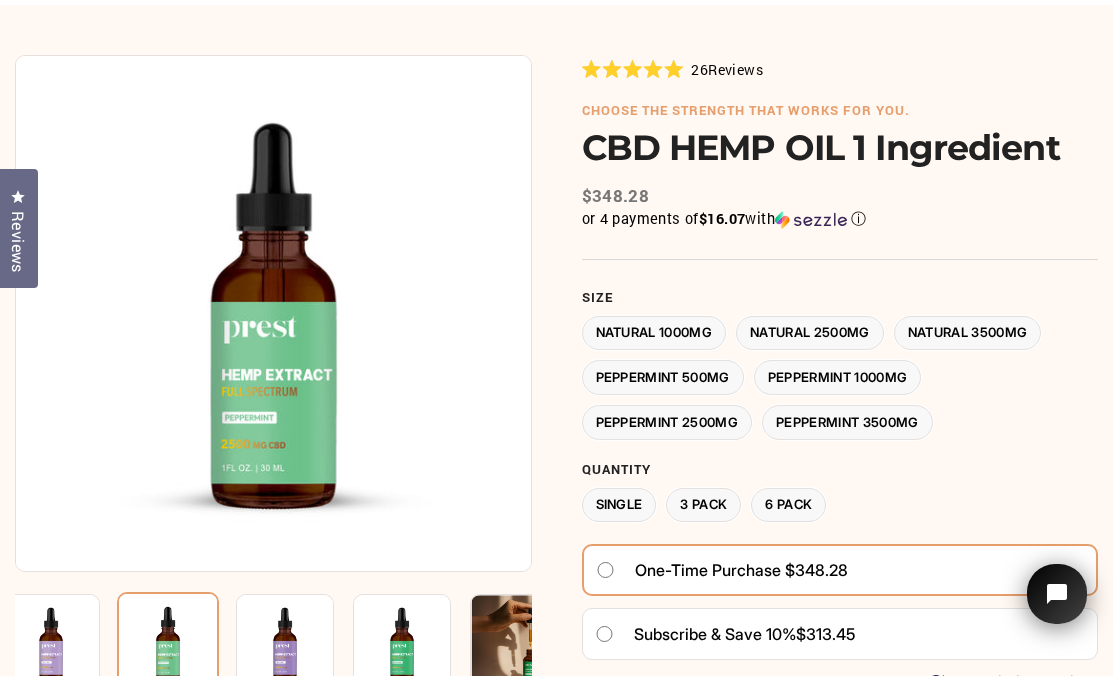 click on "Single" at bounding box center [619, 505] 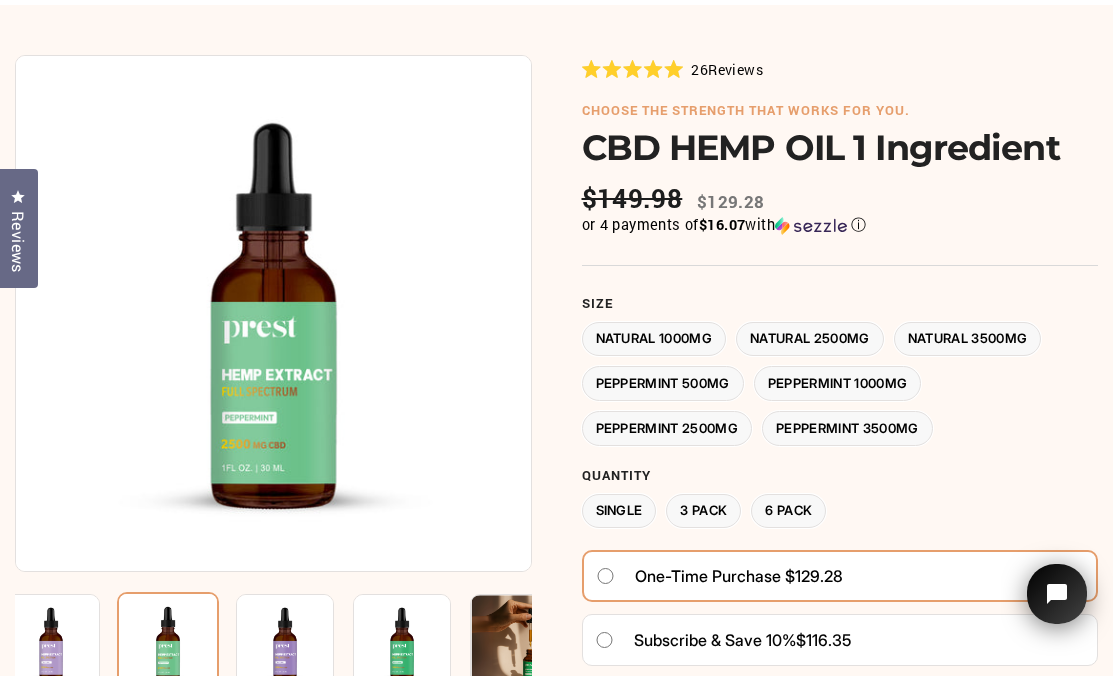 click on "6 Pack" at bounding box center [788, 511] 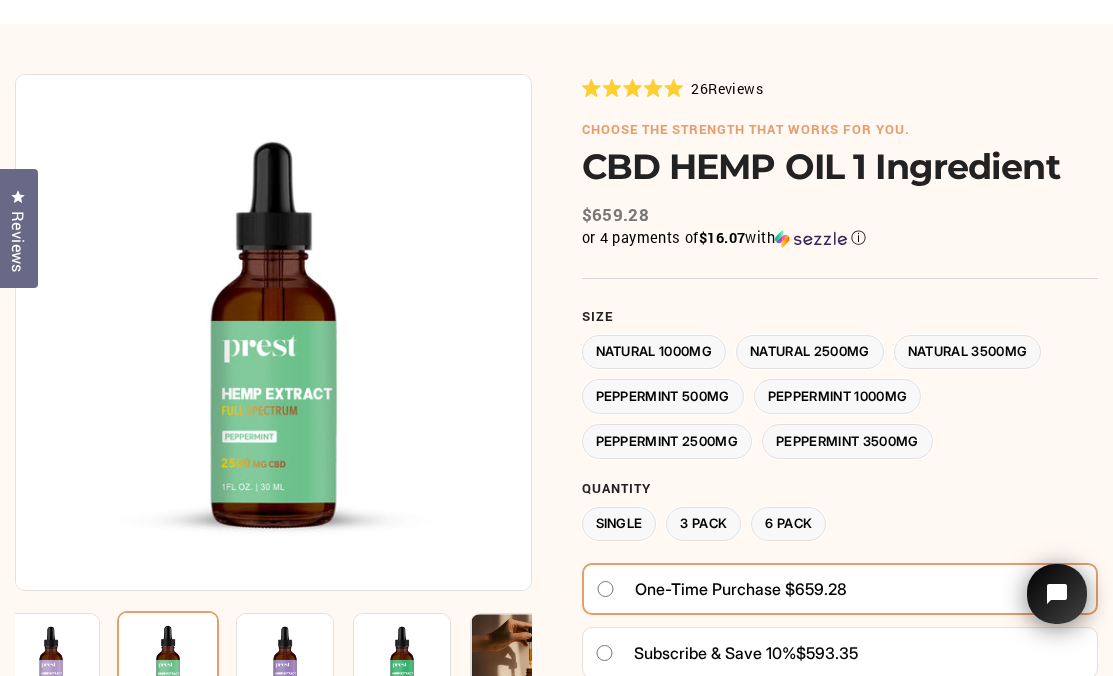 scroll, scrollTop: 116, scrollLeft: 0, axis: vertical 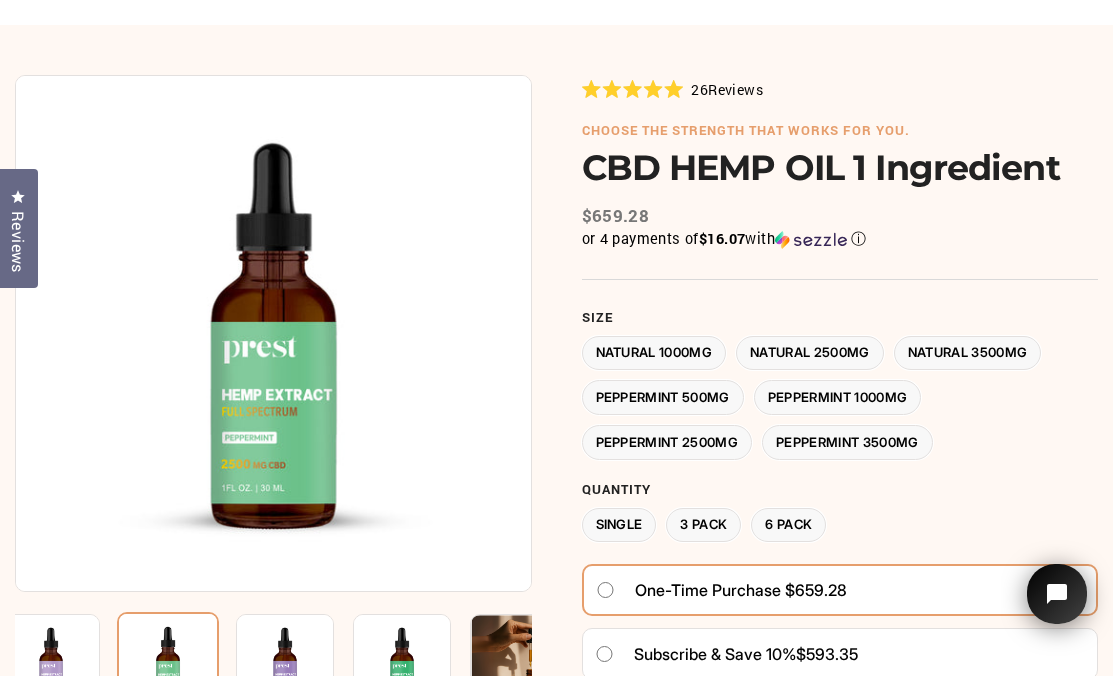 click on "Single" at bounding box center (619, 525) 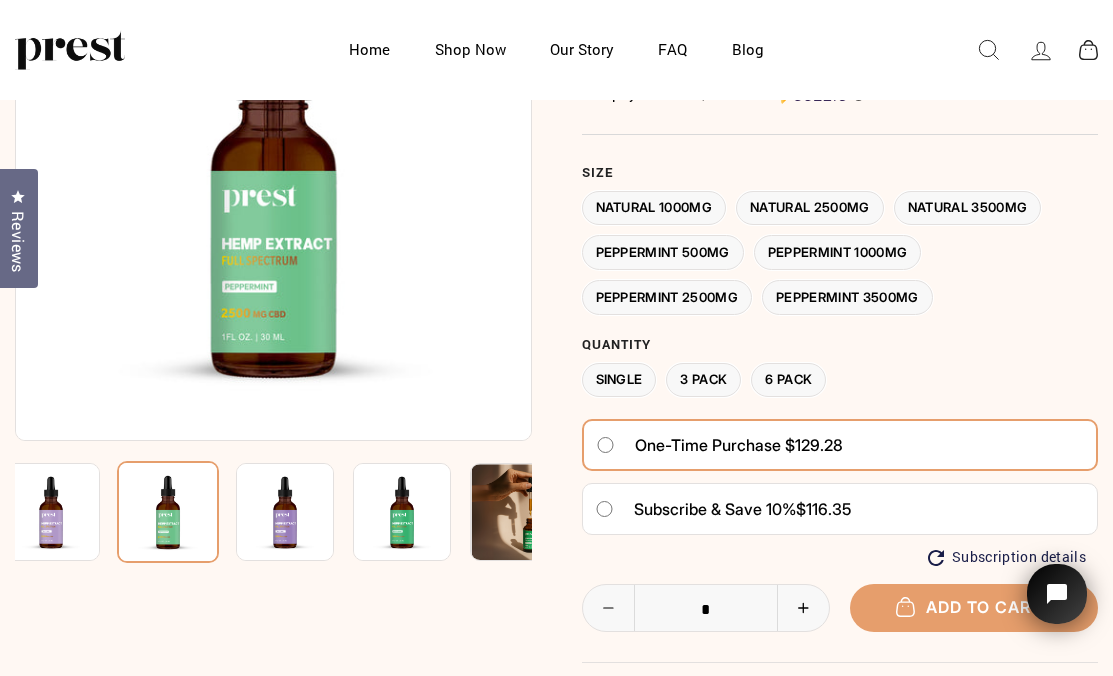 scroll, scrollTop: 166, scrollLeft: 0, axis: vertical 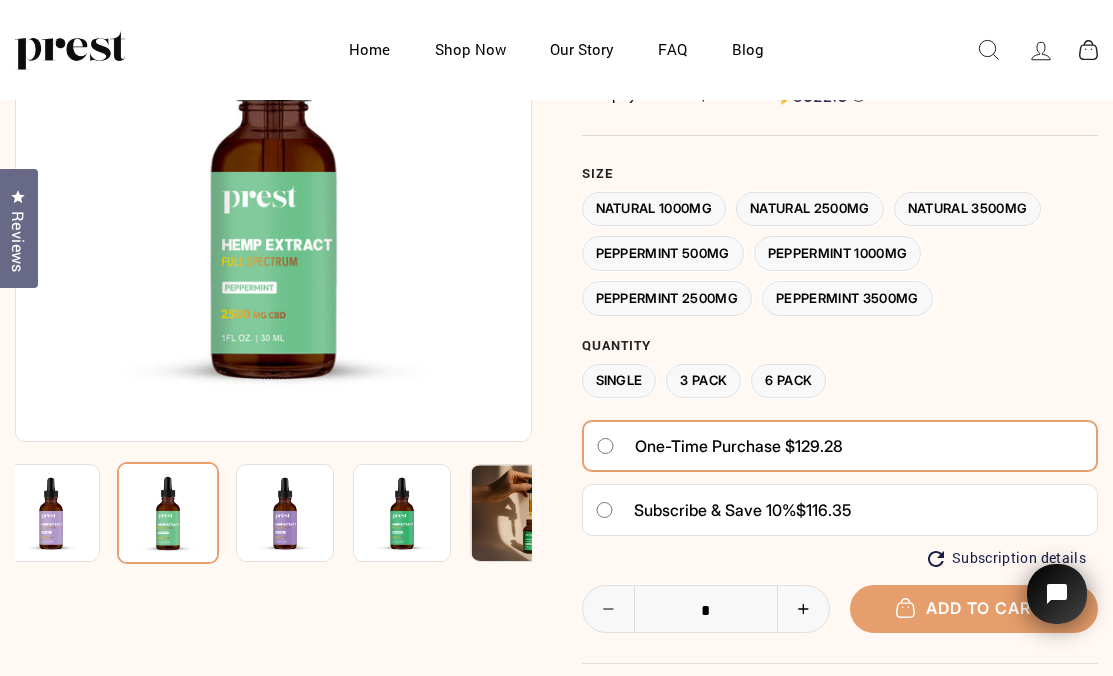 click at bounding box center [402, 513] 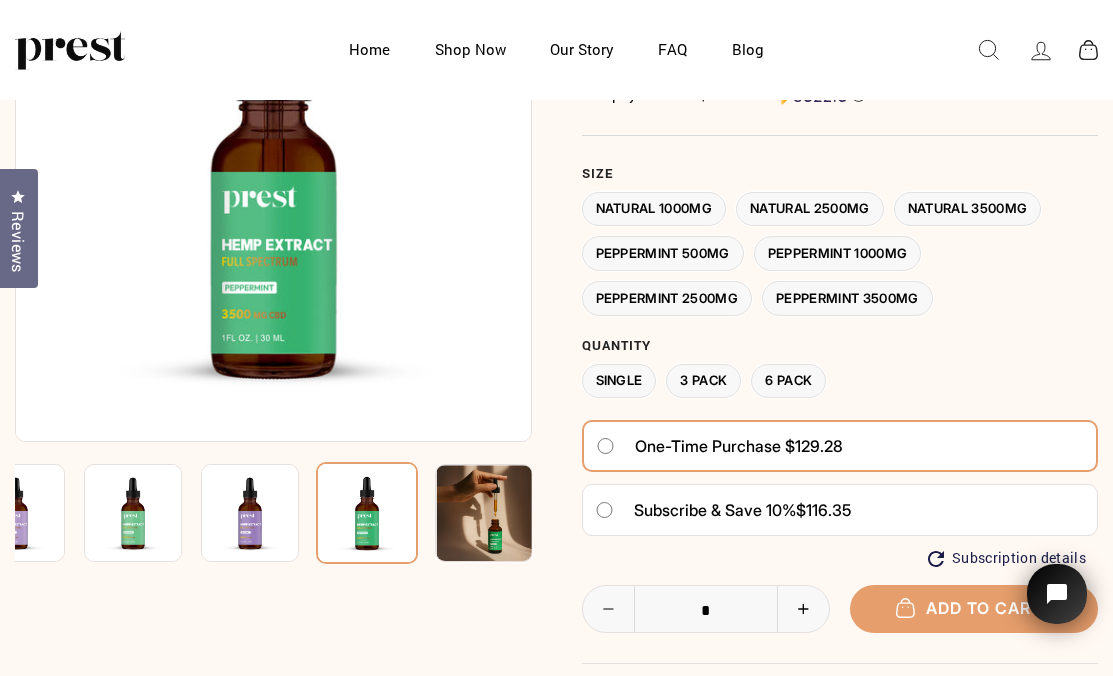 click on "6 Pack" at bounding box center (788, 381) 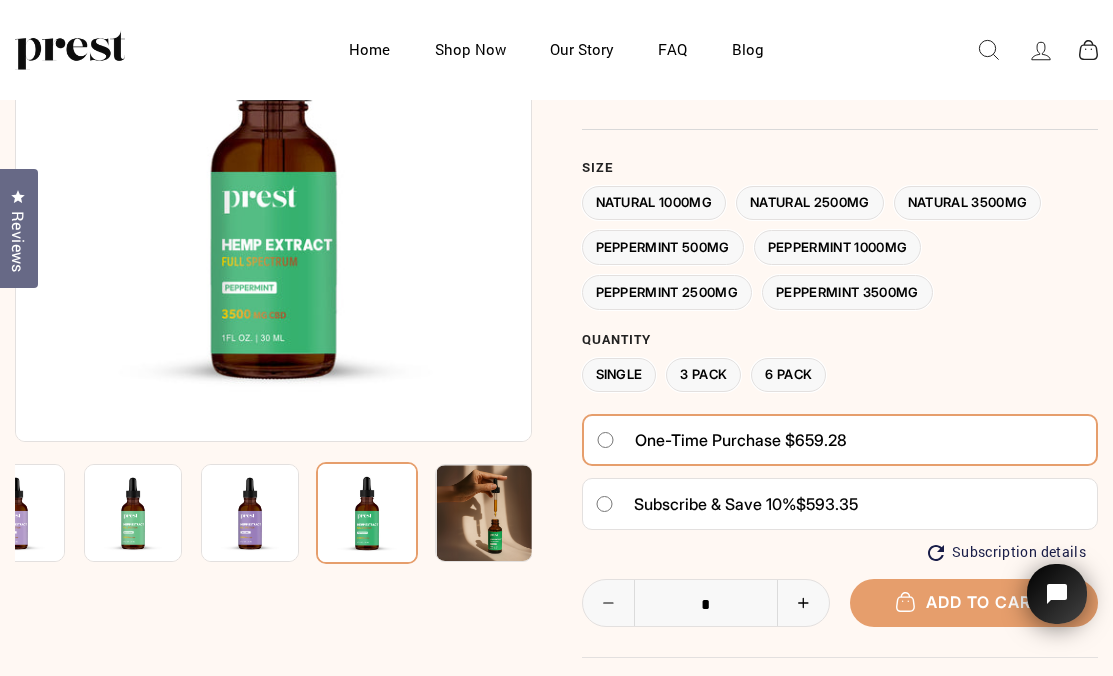 click at bounding box center (484, 513) 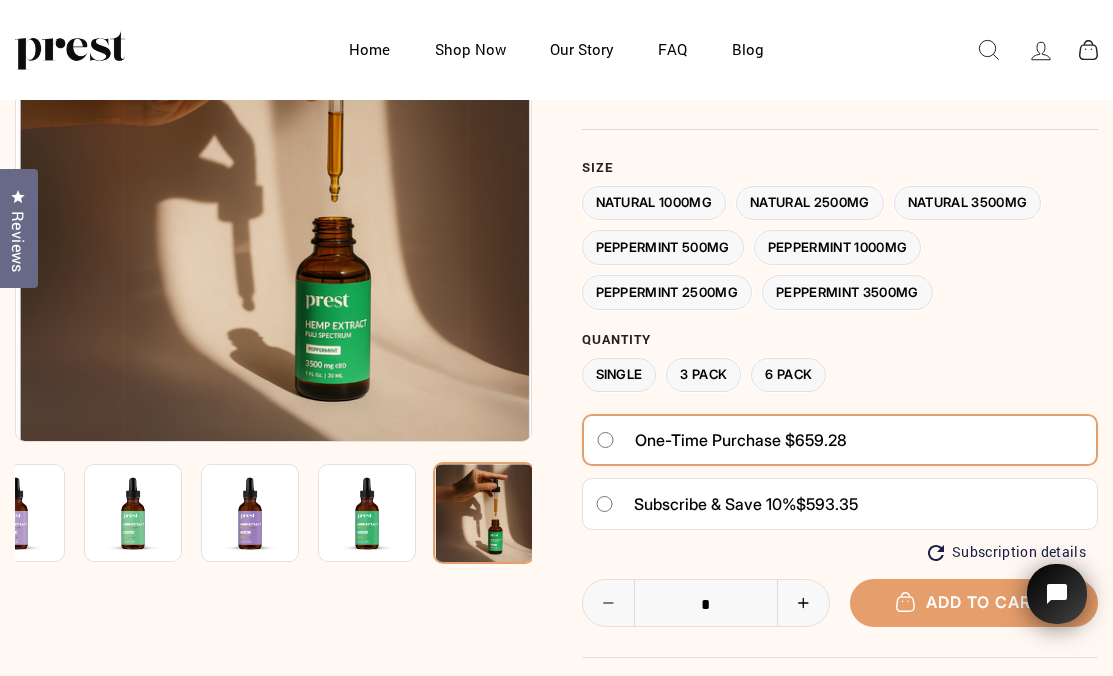 click at bounding box center [250, 513] 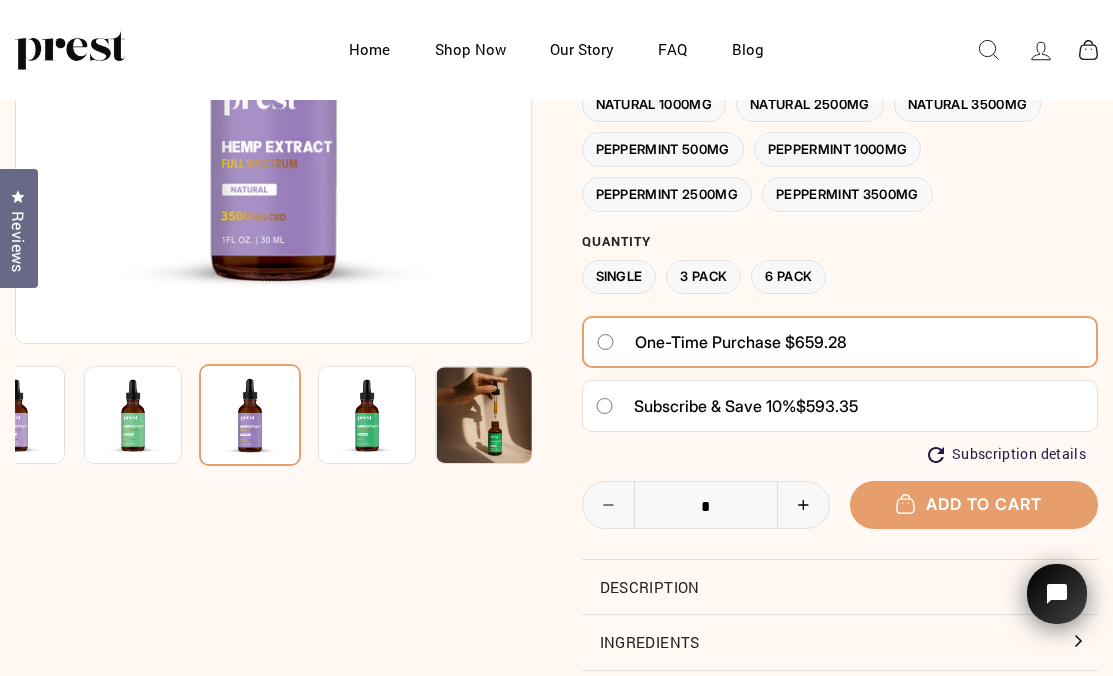 scroll, scrollTop: 264, scrollLeft: 0, axis: vertical 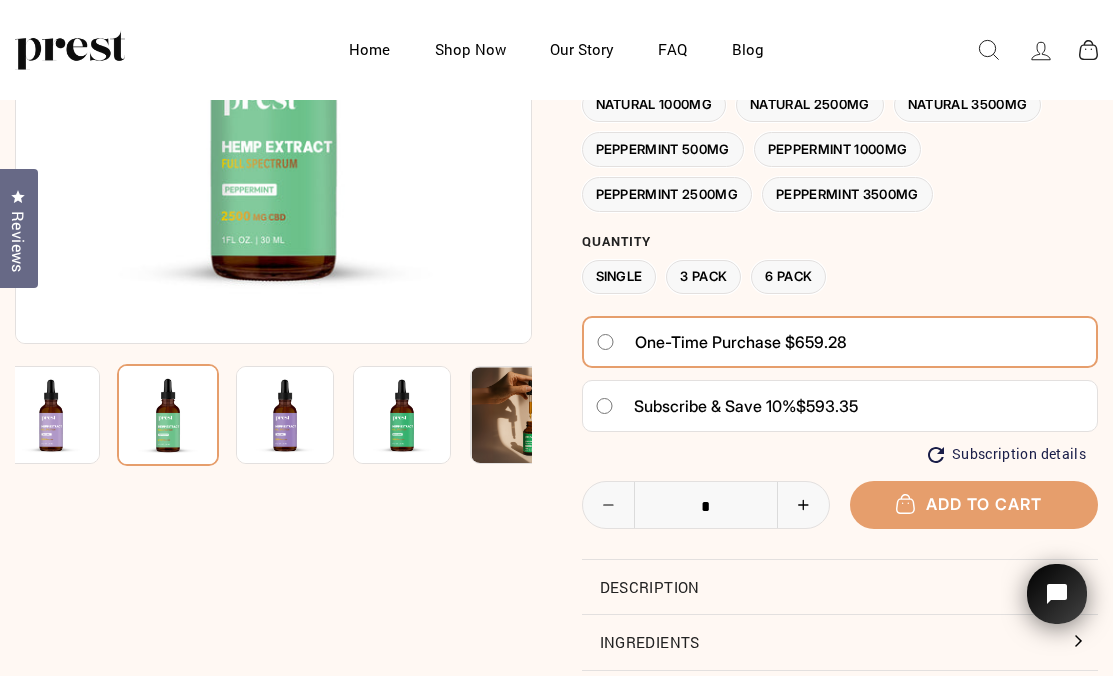 click at bounding box center (51, 415) 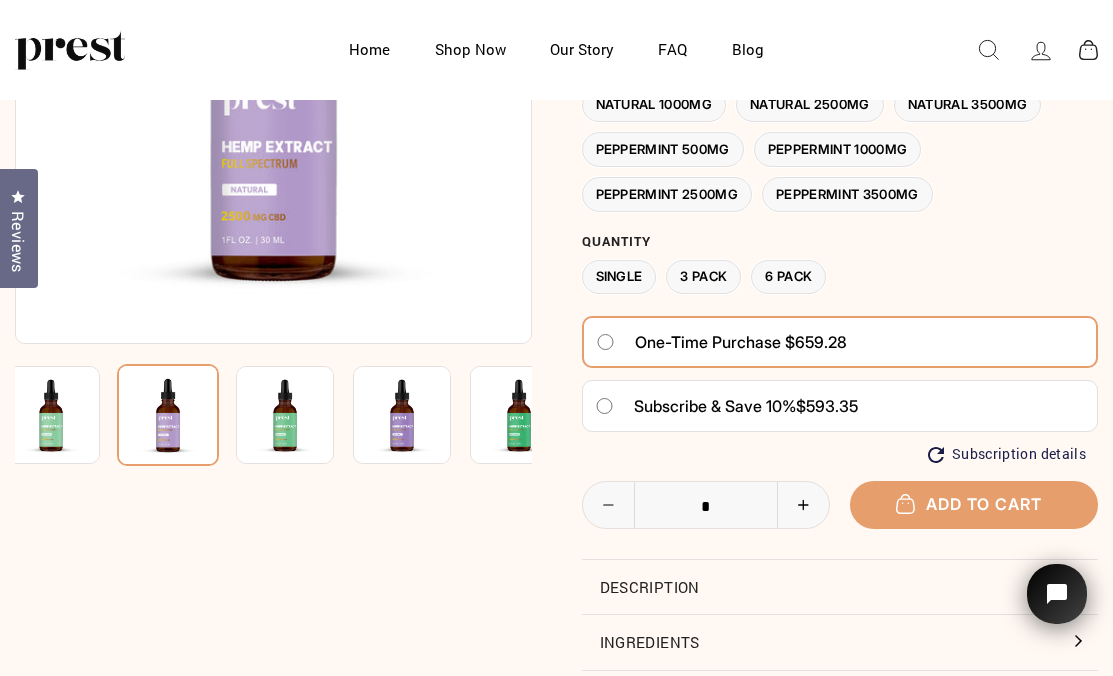 click at bounding box center (51, 415) 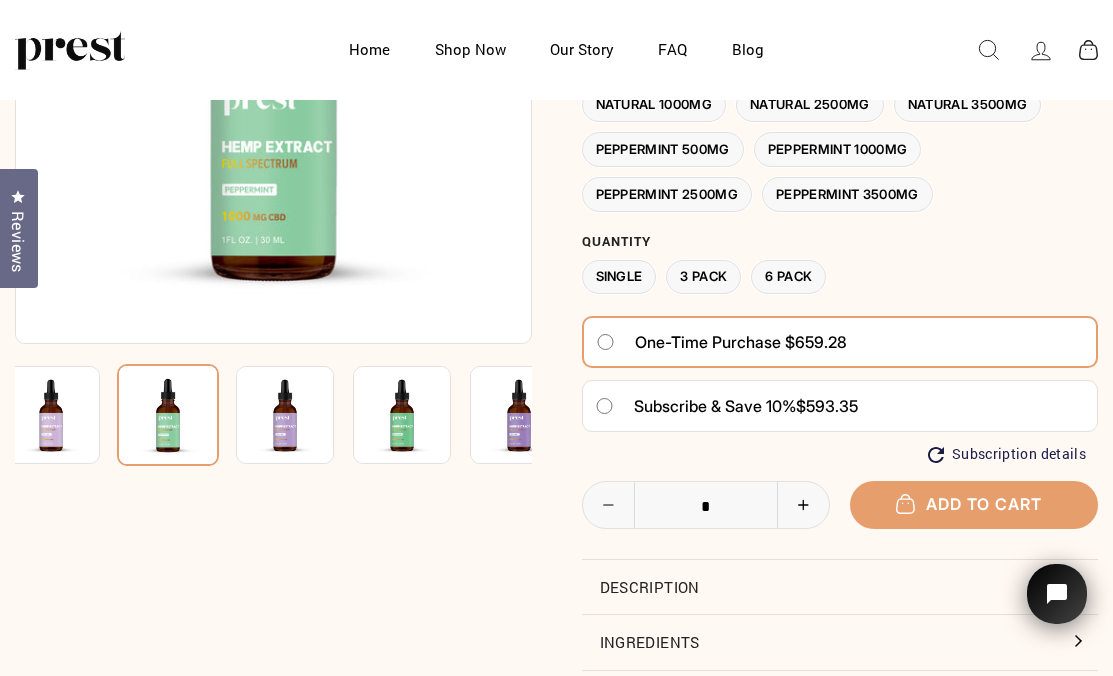 click at bounding box center [51, 415] 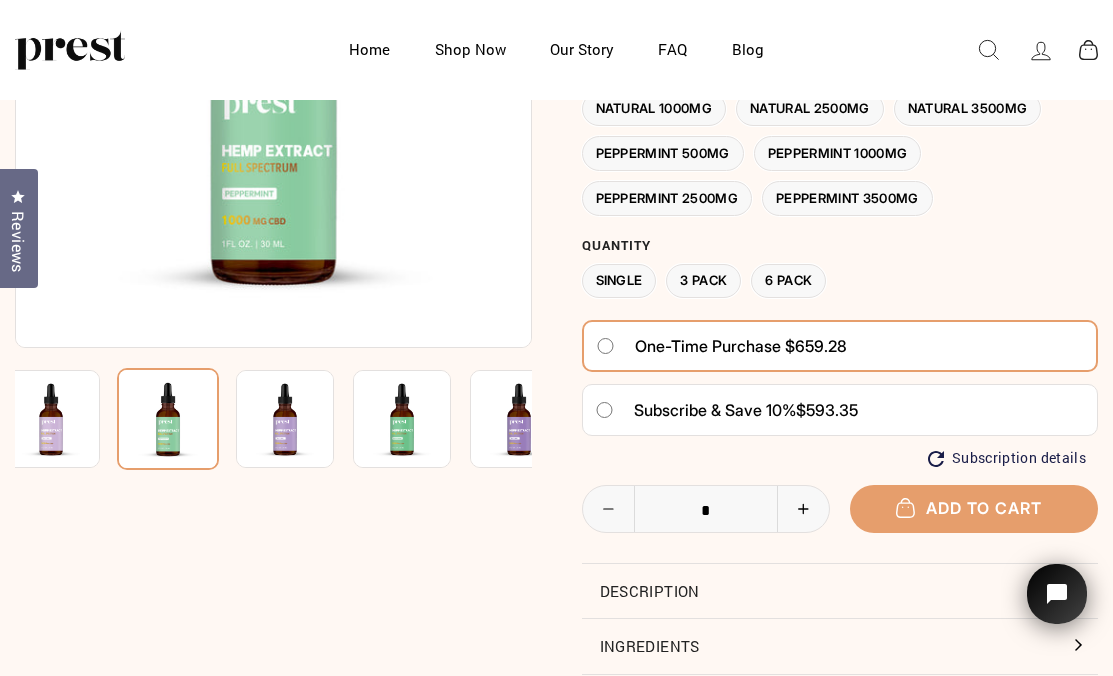 scroll, scrollTop: 260, scrollLeft: 0, axis: vertical 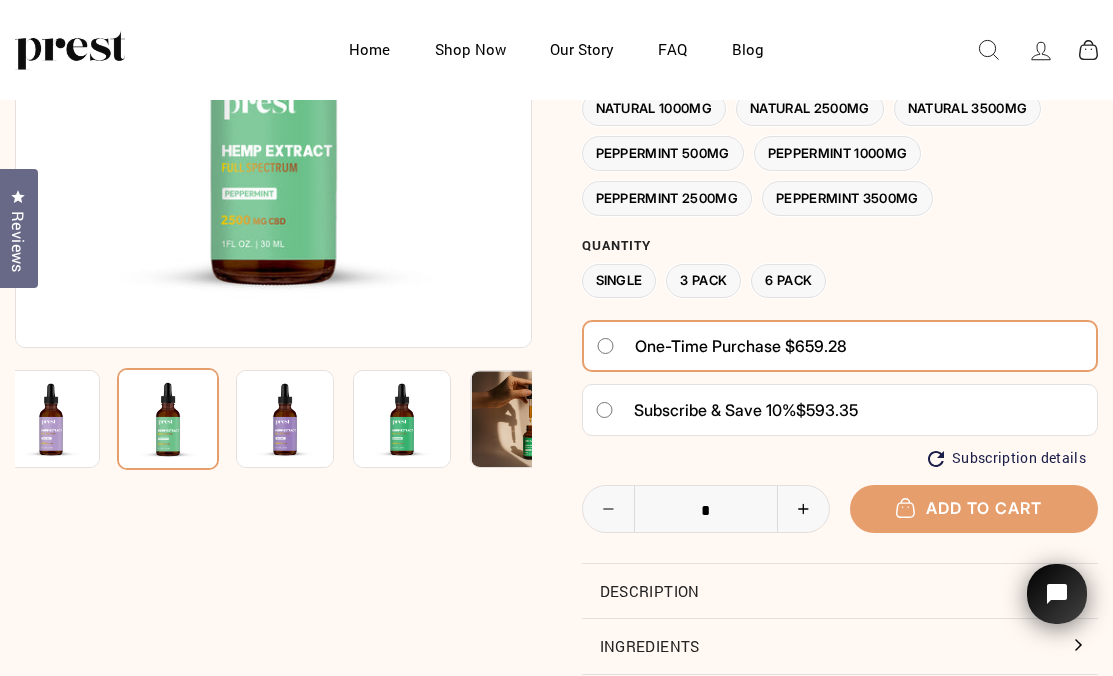 click at bounding box center [402, 419] 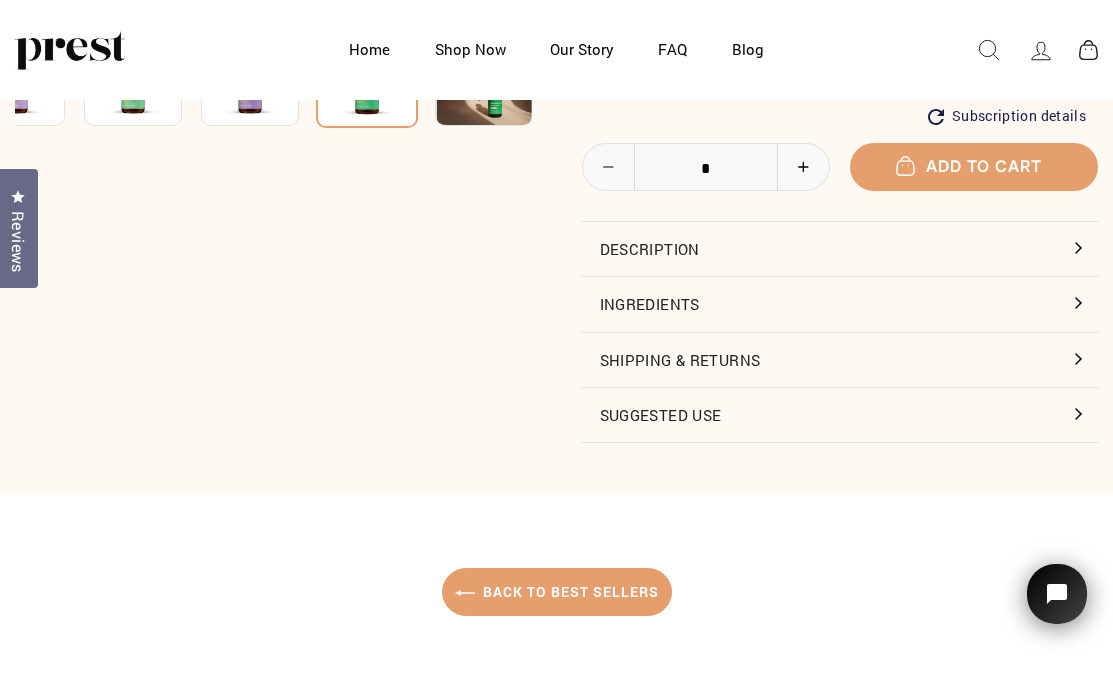 scroll, scrollTop: 593, scrollLeft: 0, axis: vertical 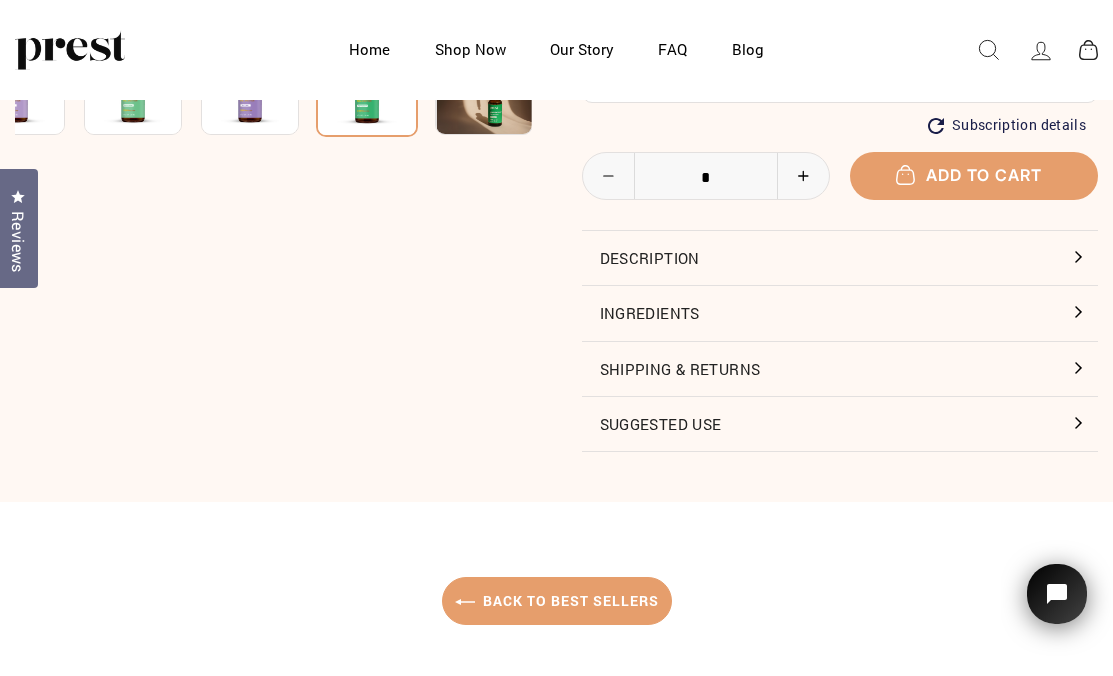 click on "Suggested Use" at bounding box center [840, 424] 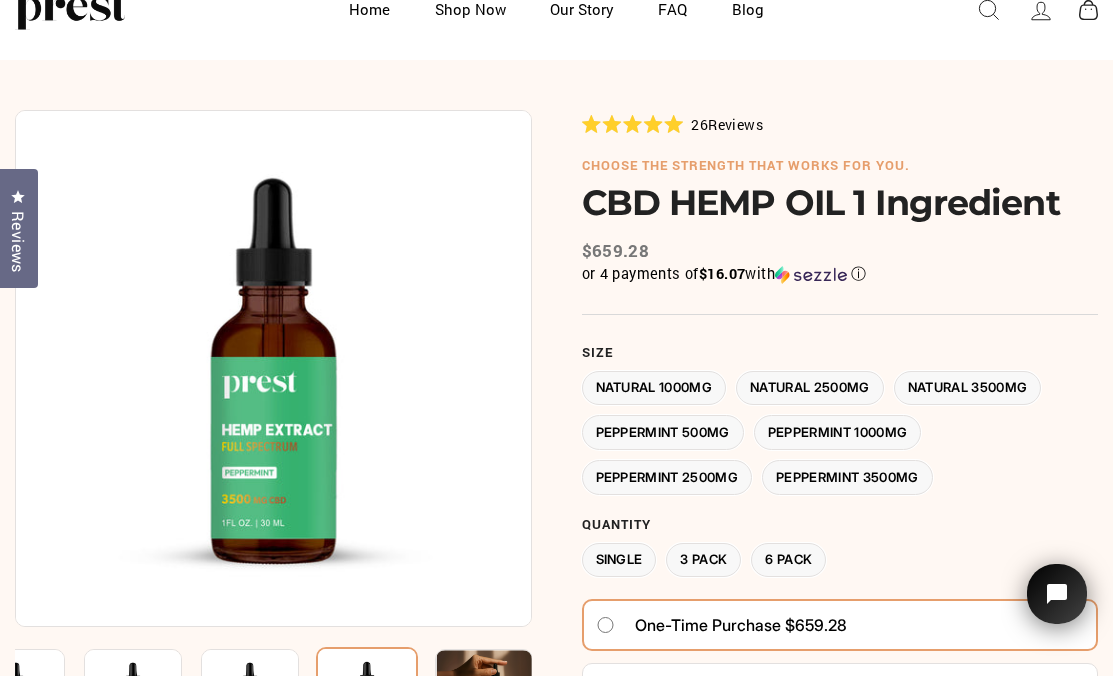 scroll, scrollTop: 77, scrollLeft: 0, axis: vertical 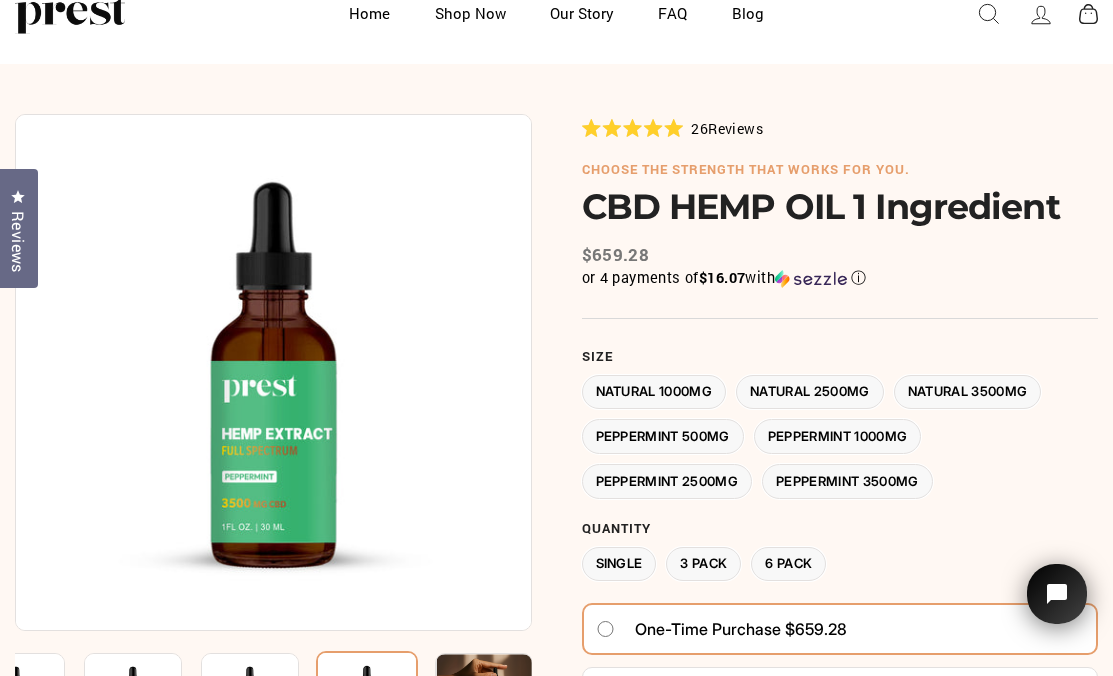 click at bounding box center (273, 372) 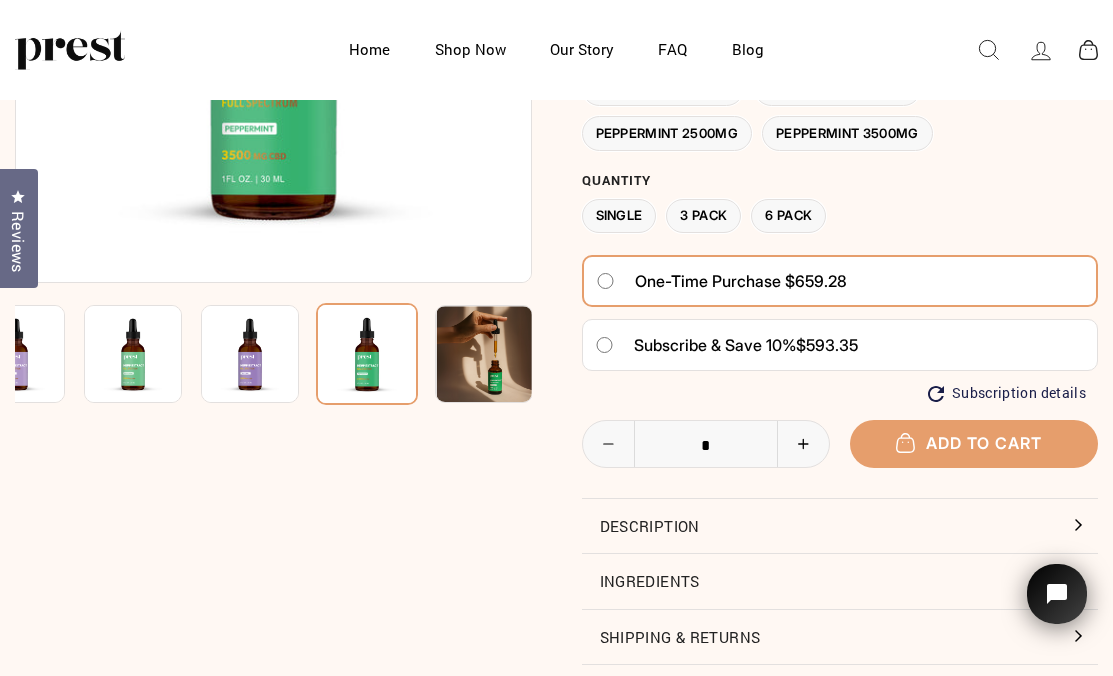 scroll, scrollTop: 316, scrollLeft: 0, axis: vertical 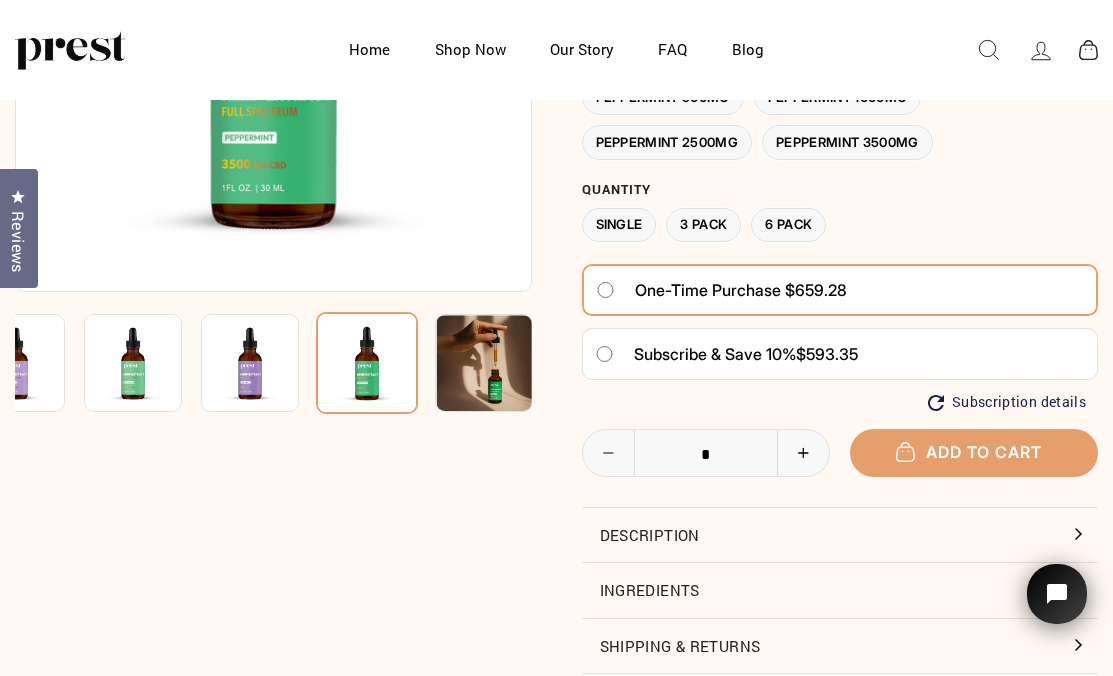 click on "Single" at bounding box center (619, 225) 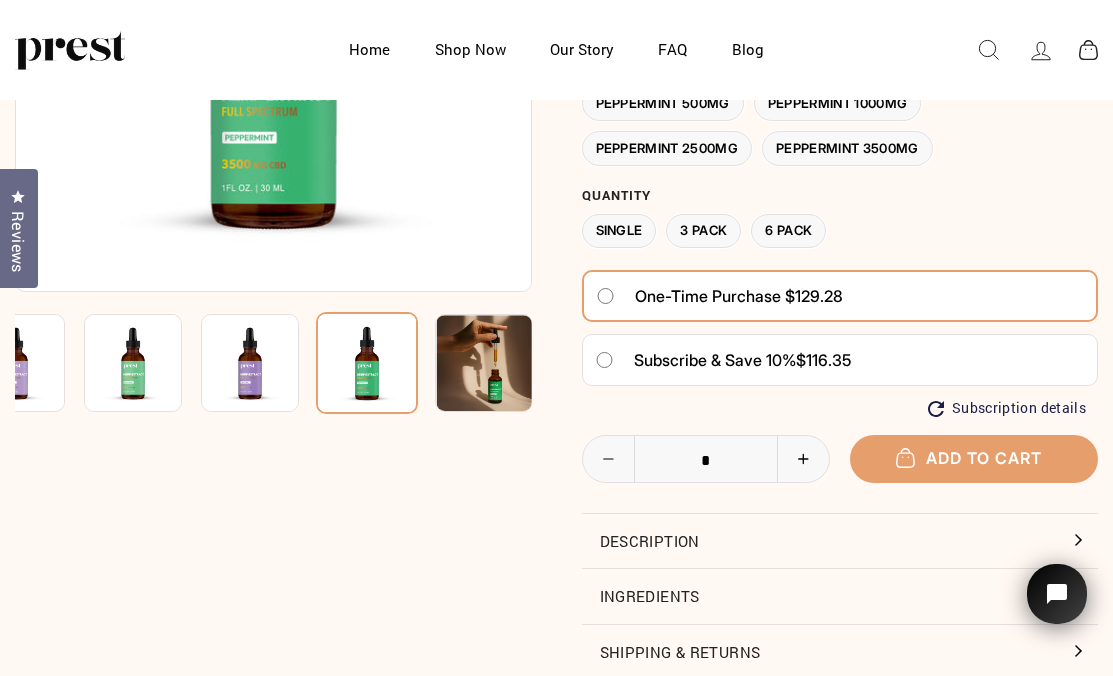 click on "6 Pack" at bounding box center [788, 231] 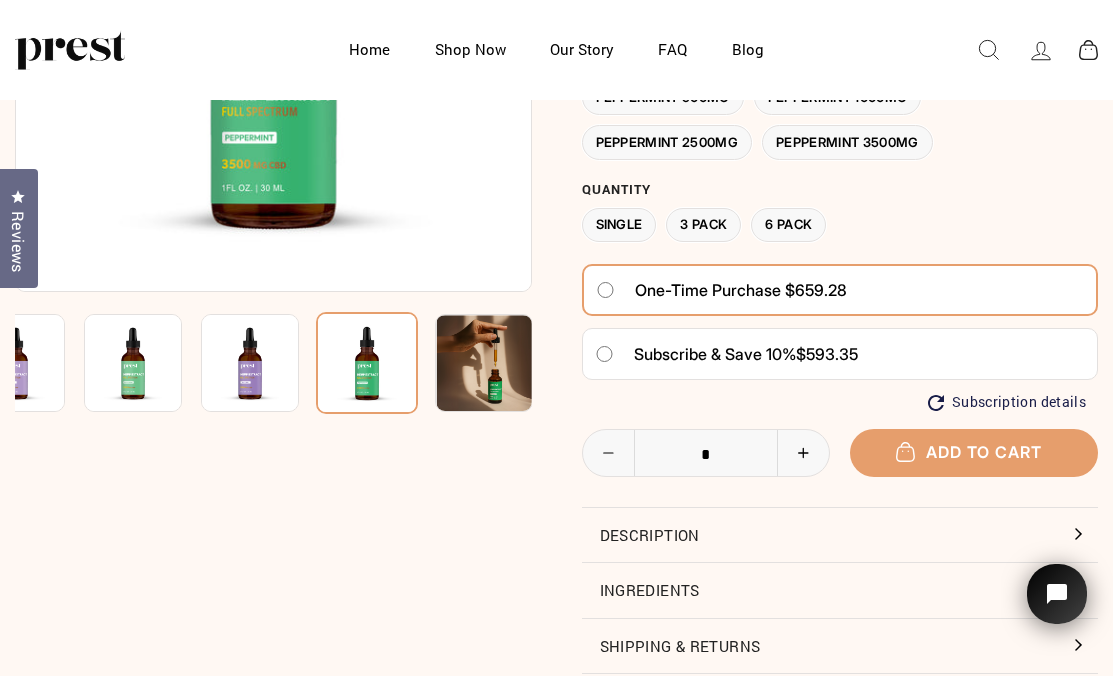 click on "Peppermint 3500MG" at bounding box center [847, 142] 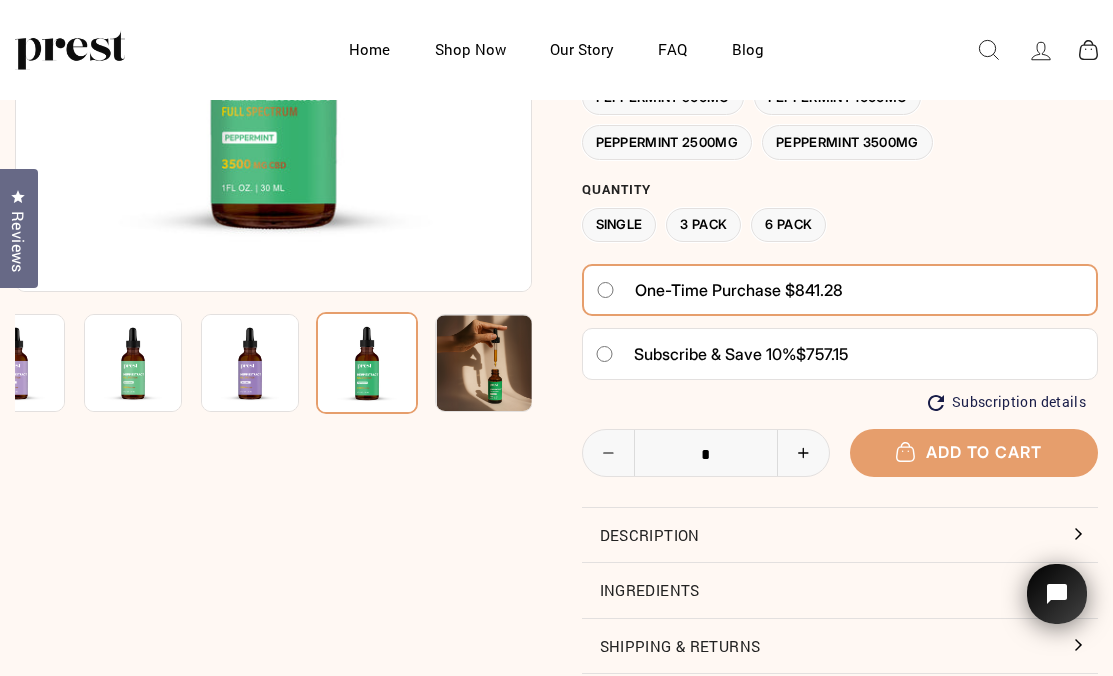 click on "Peppermint 2500MG" at bounding box center (667, 142) 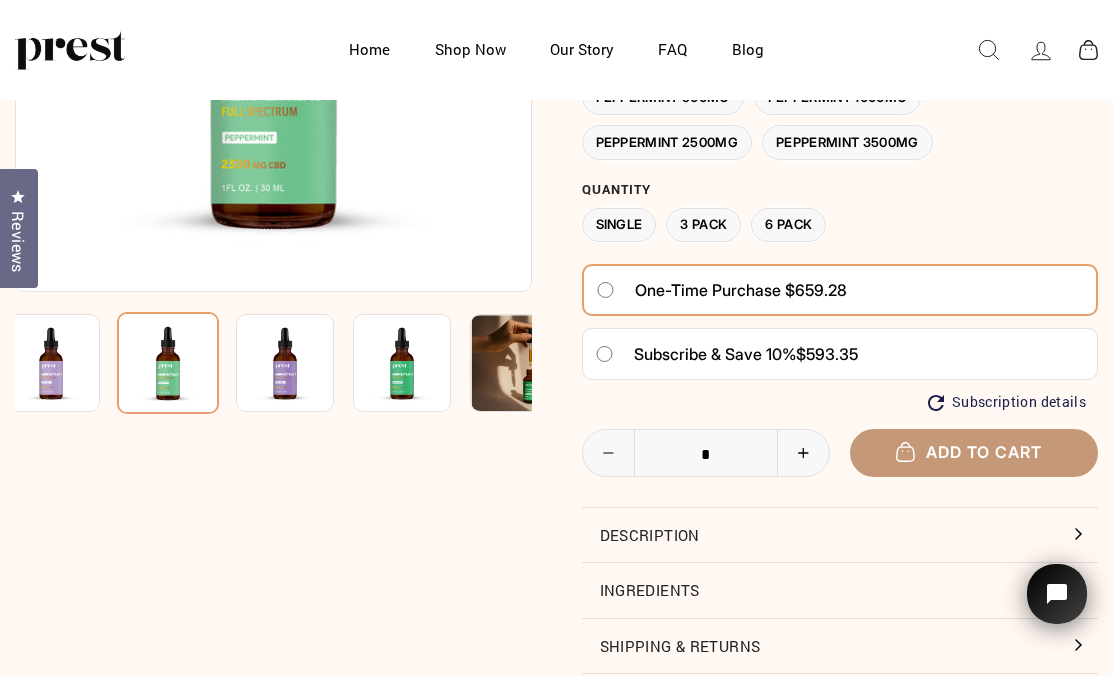 click on "Add to cart" at bounding box center [974, 452] 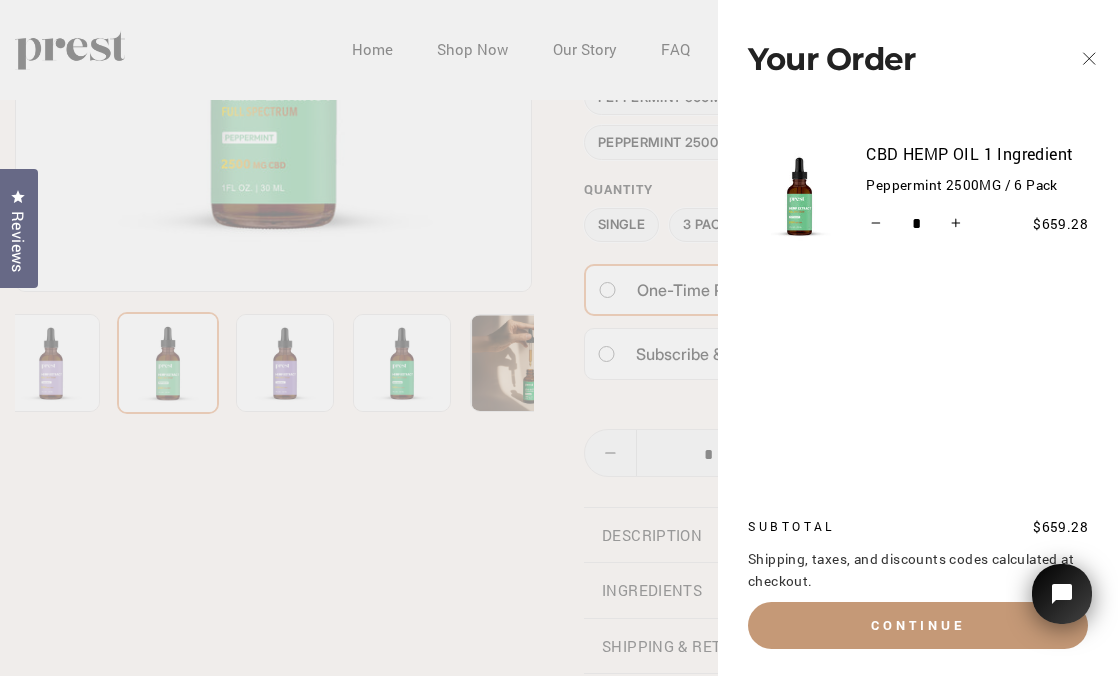 click on "Continue" at bounding box center (918, 625) 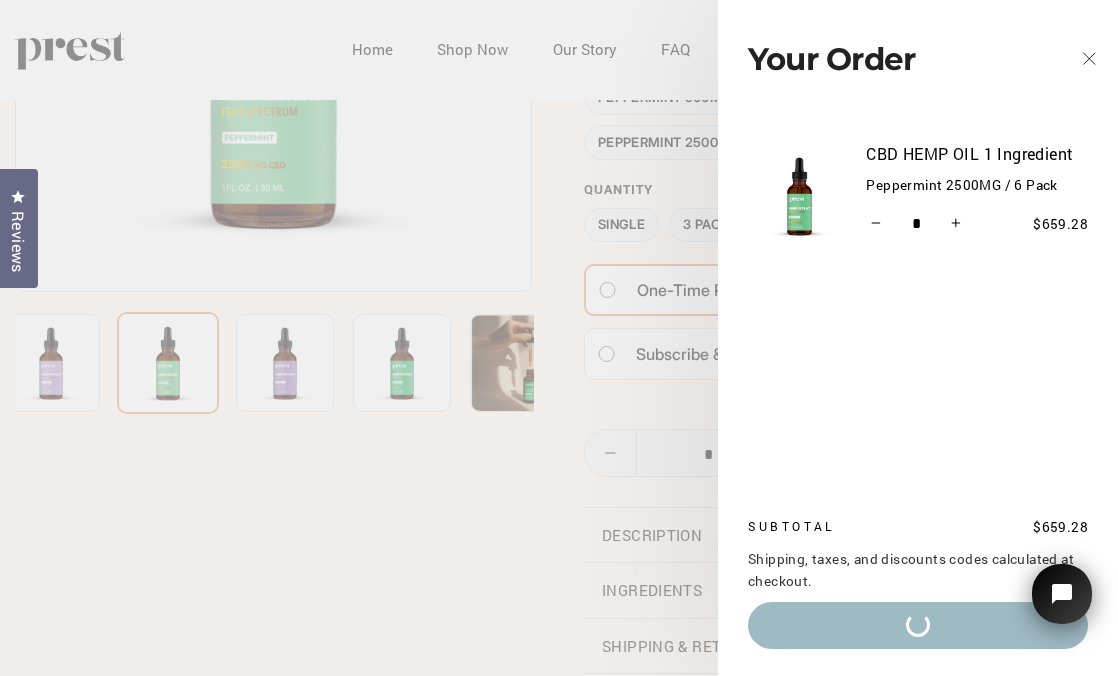 click on "26" at bounding box center (559, 491) 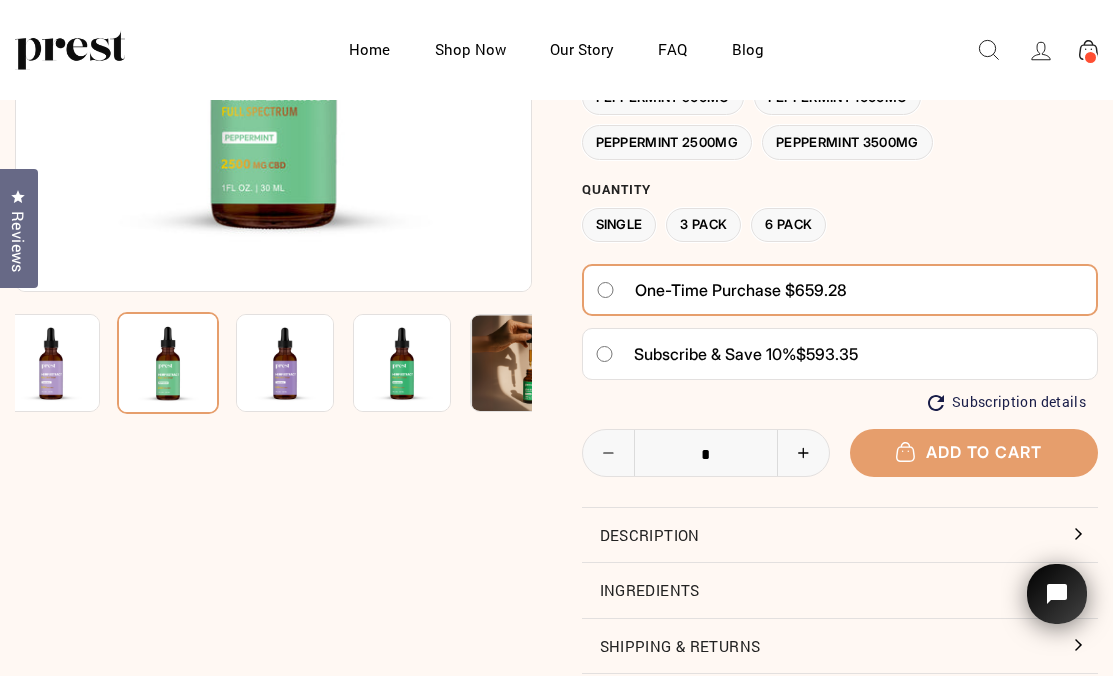 click on "Single" at bounding box center [619, 225] 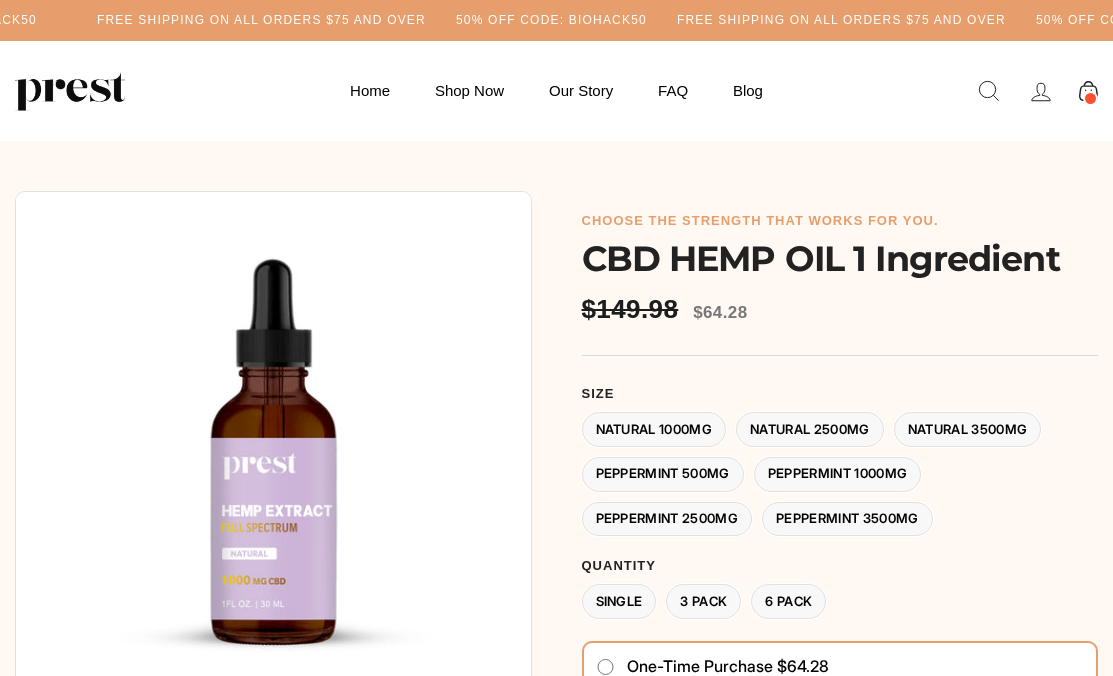scroll, scrollTop: 0, scrollLeft: 0, axis: both 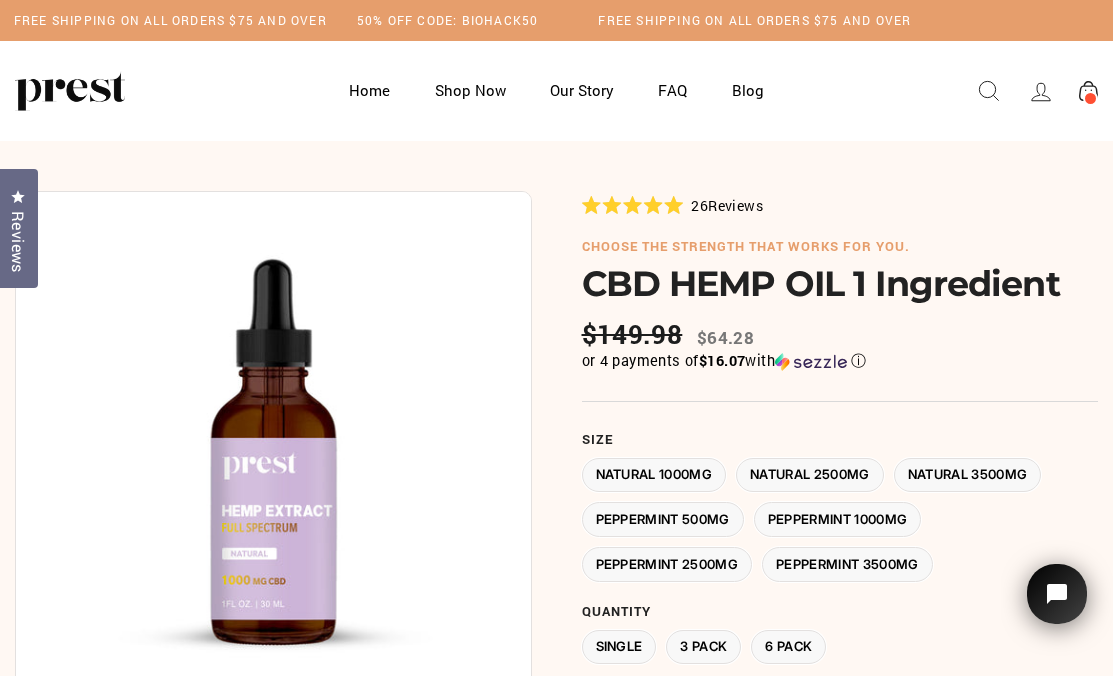 click on "Peppermint 2500MG" at bounding box center [667, 564] 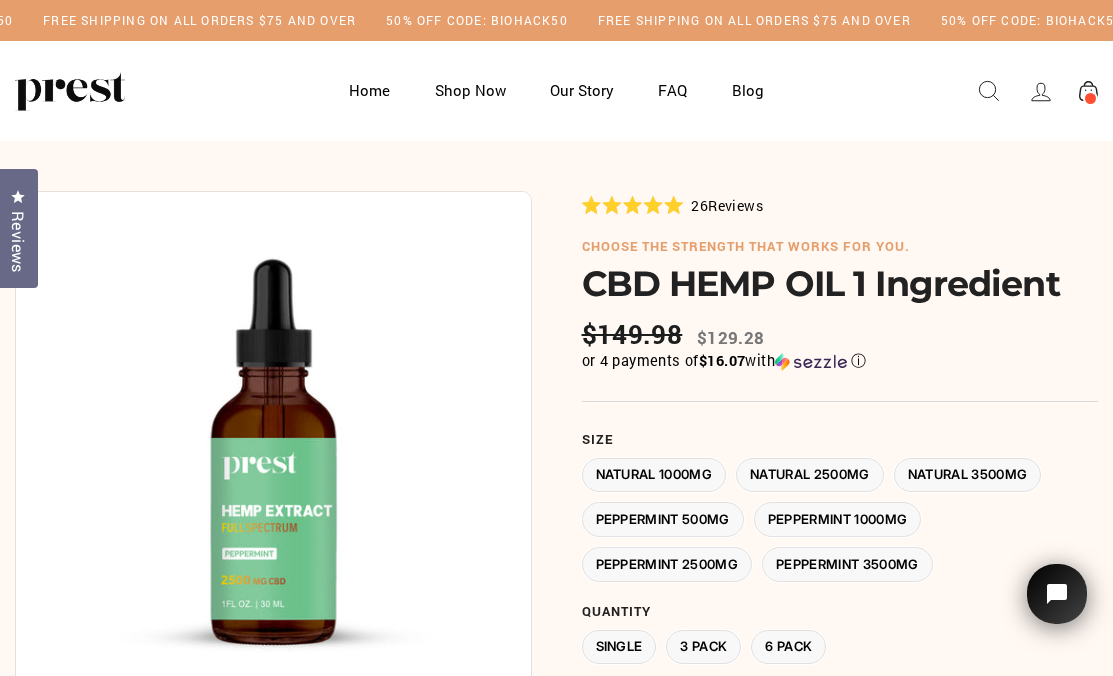 click at bounding box center (1090, 98) 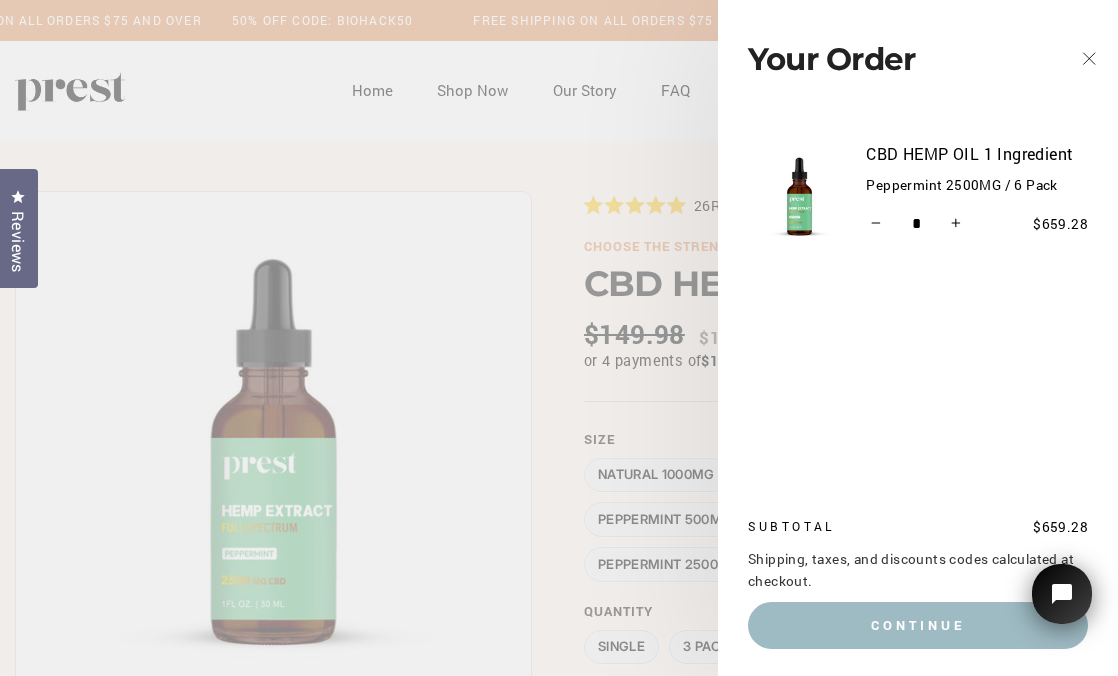 click at bounding box center (559, 6053) 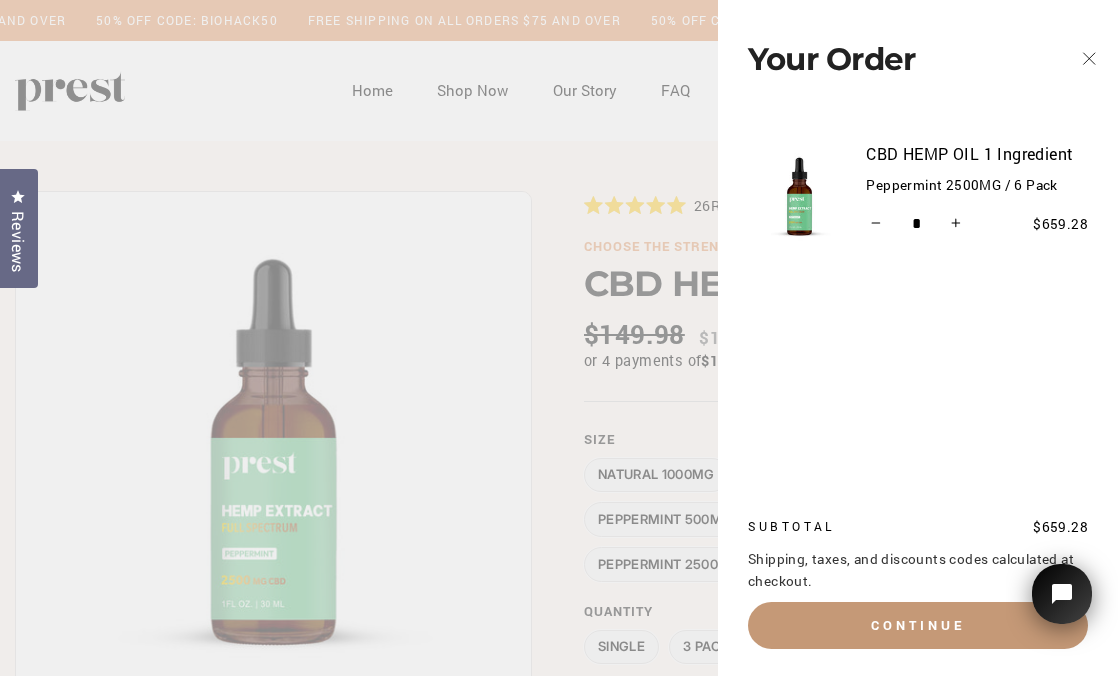 click on "Continue" at bounding box center [918, 625] 